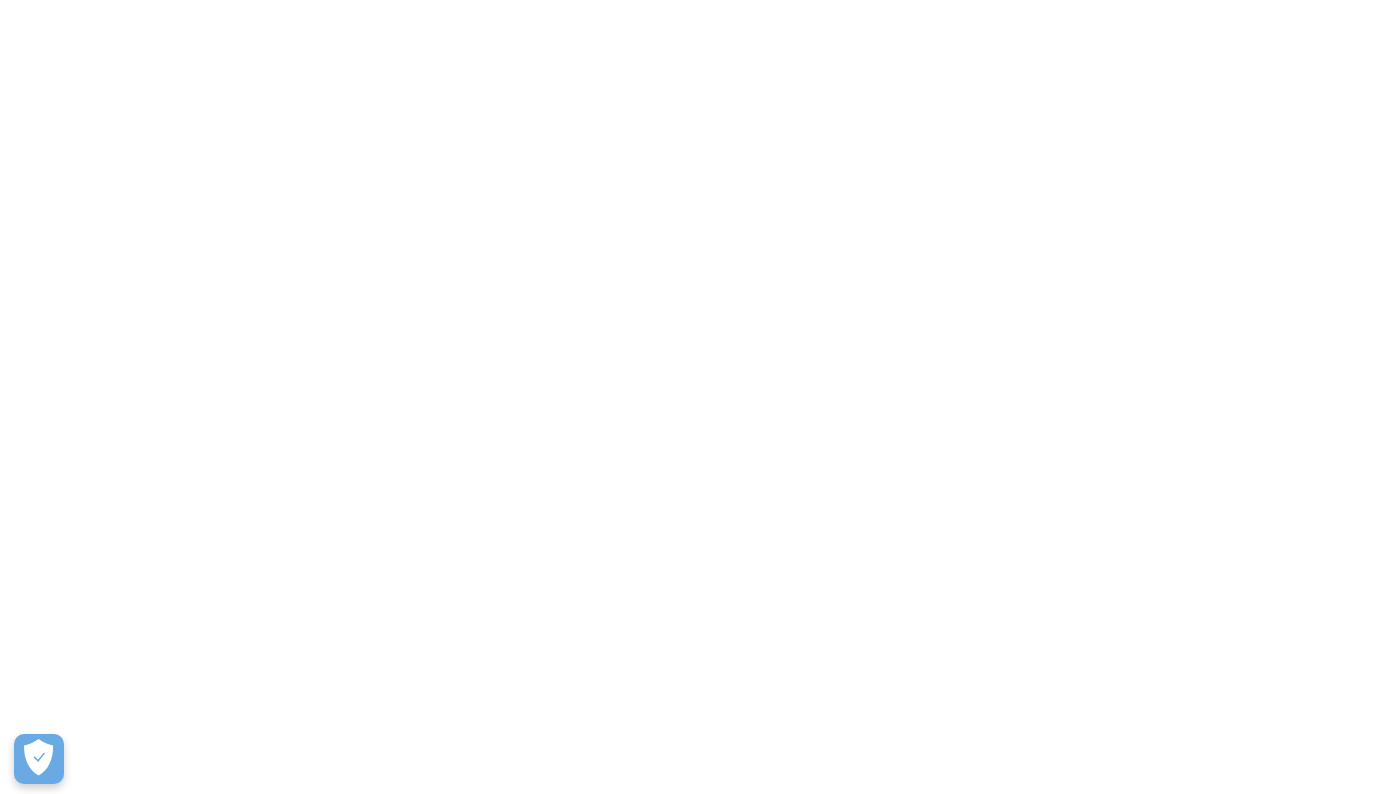 scroll, scrollTop: 0, scrollLeft: 0, axis: both 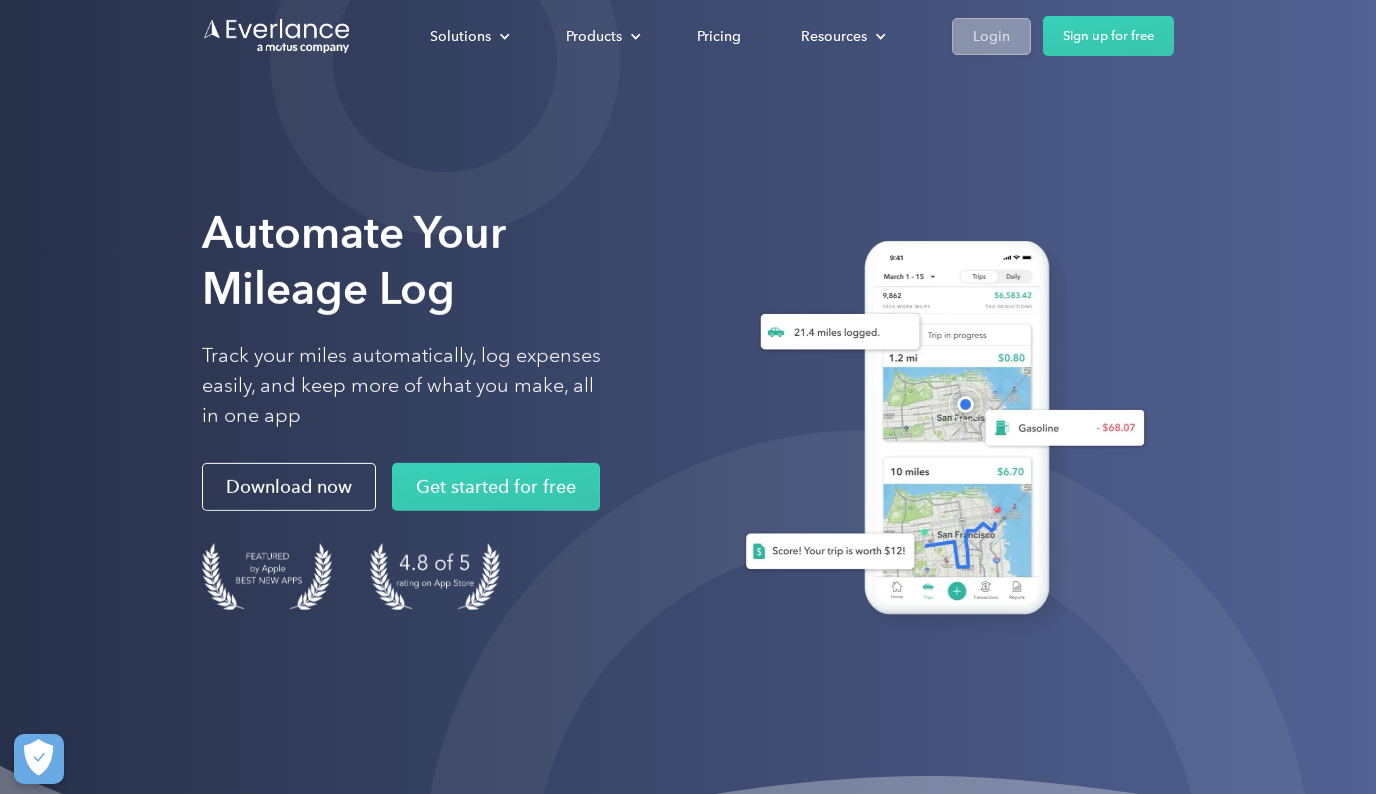 click on "Login" at bounding box center (991, 36) 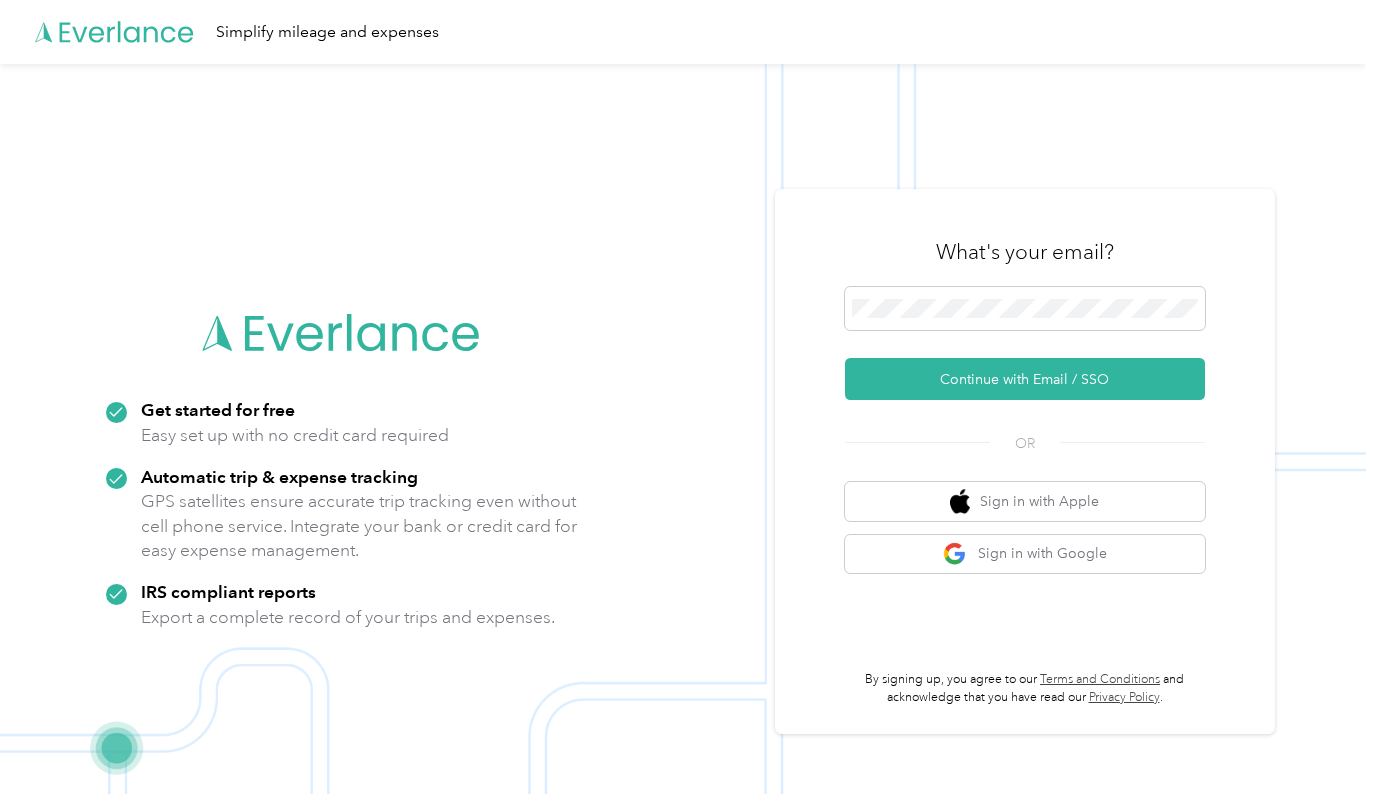 scroll, scrollTop: 0, scrollLeft: 0, axis: both 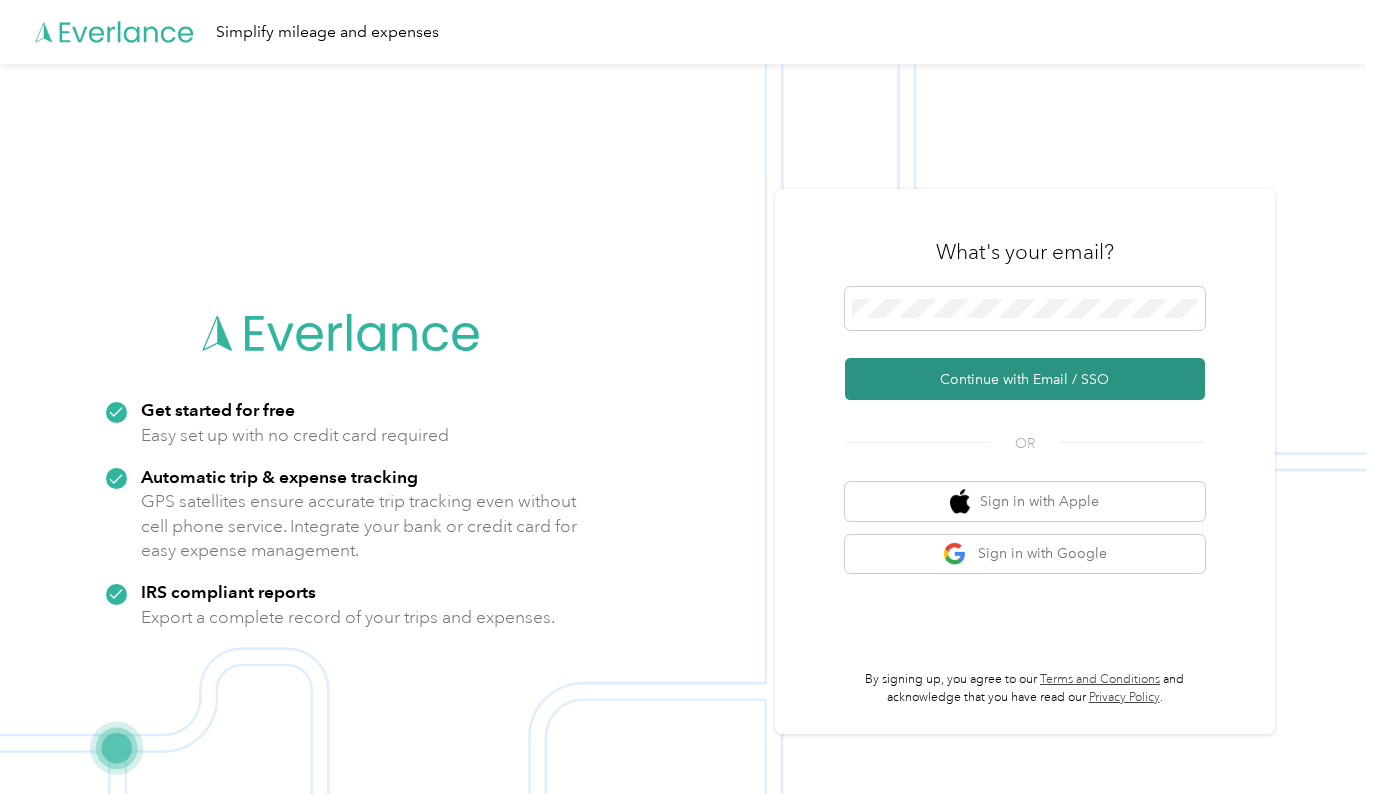 click on "Continue with Email / SSO" at bounding box center (1025, 379) 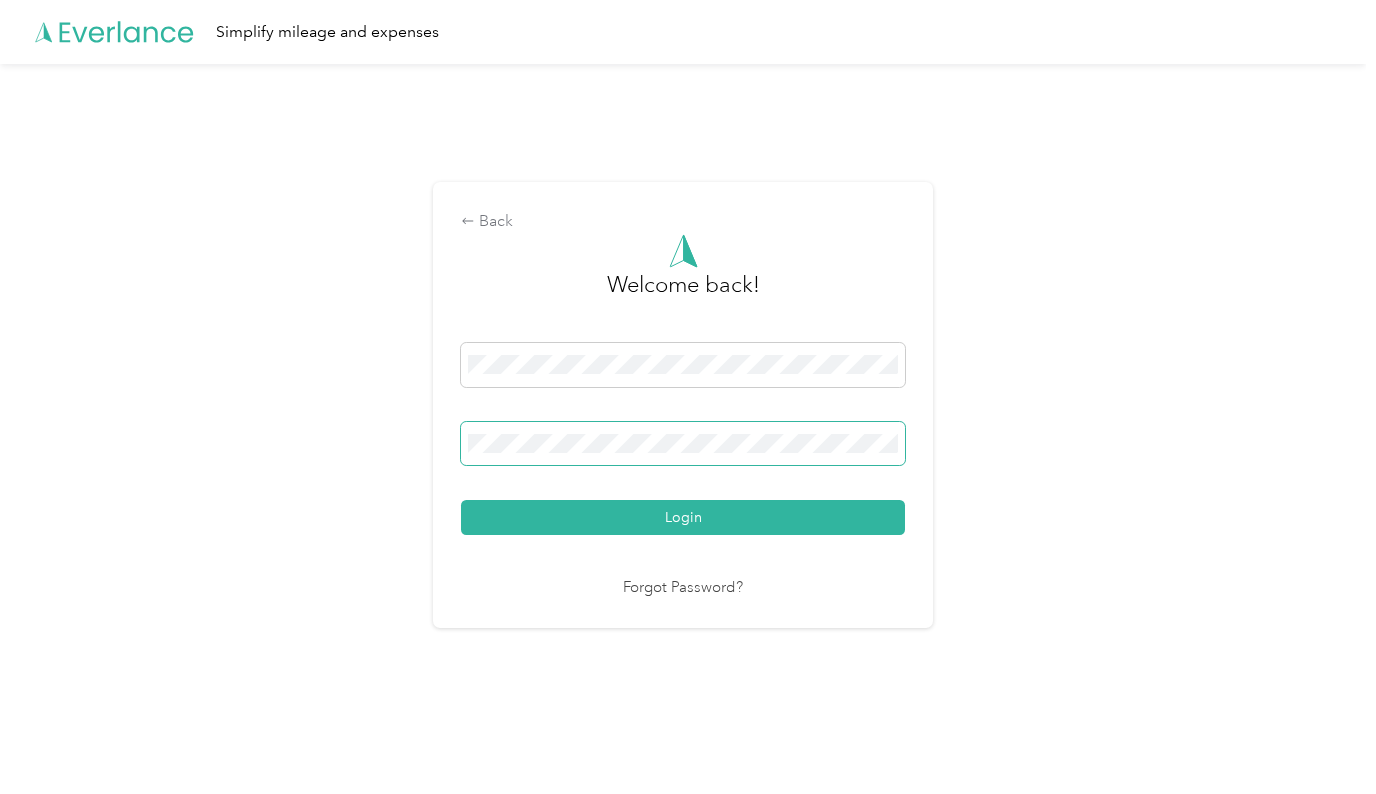 click on "Login" at bounding box center (683, 517) 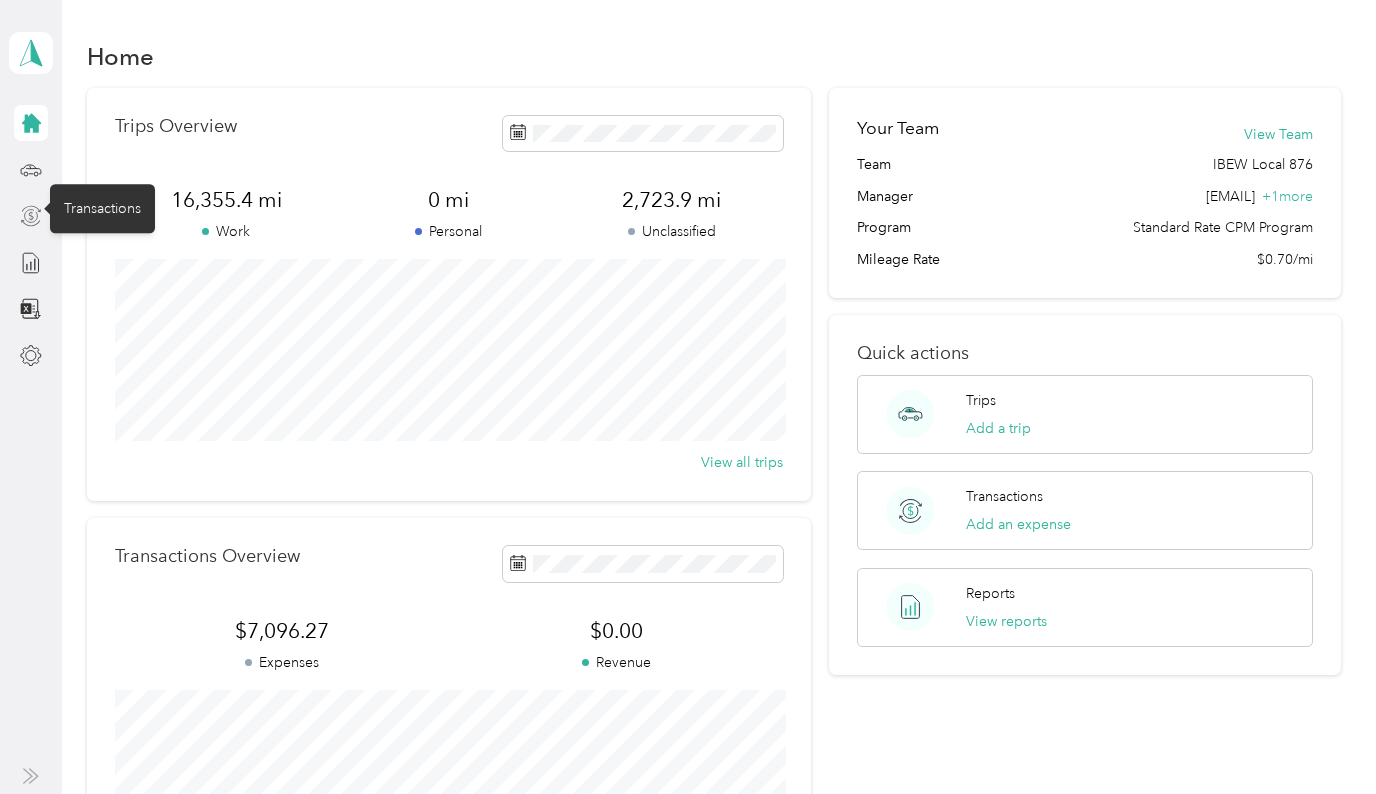 click 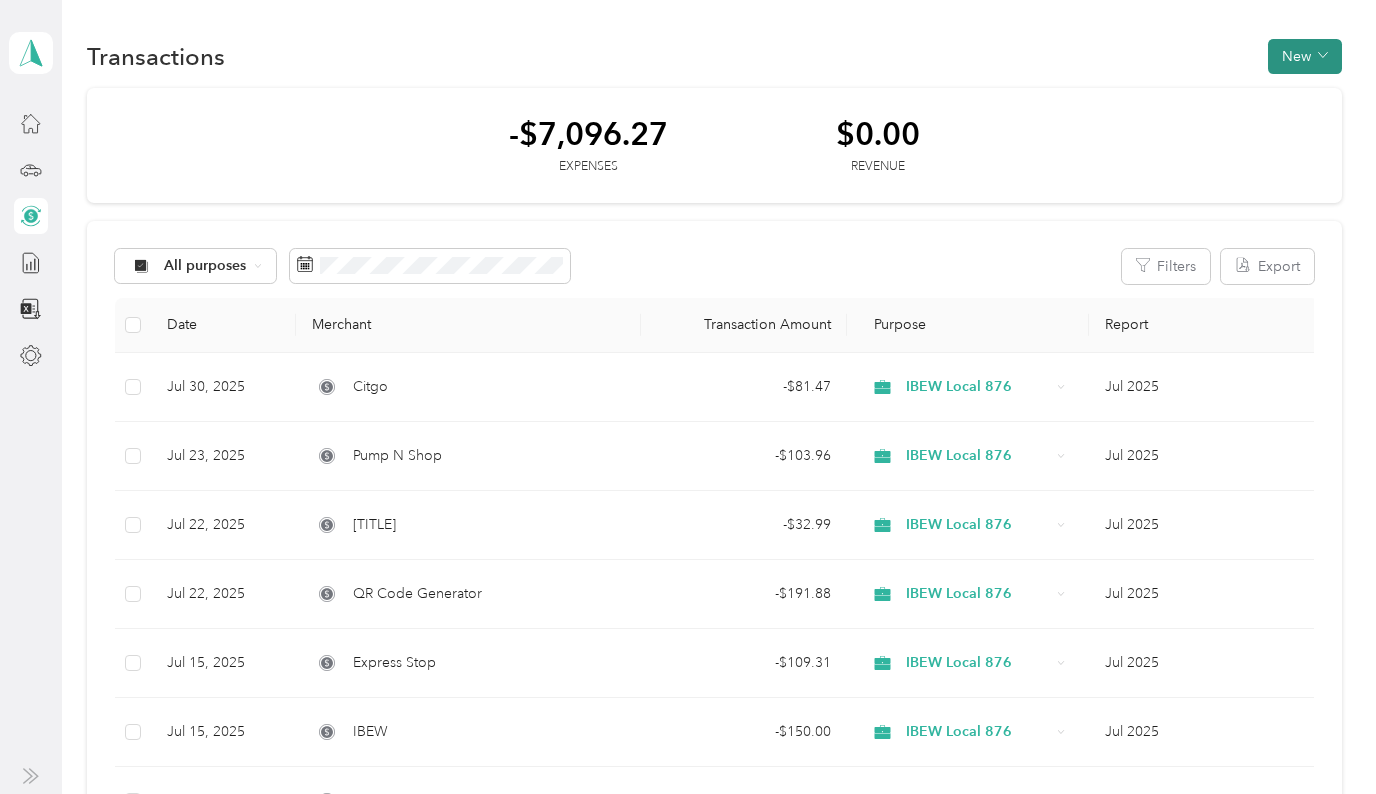 click on "New" at bounding box center (1305, 56) 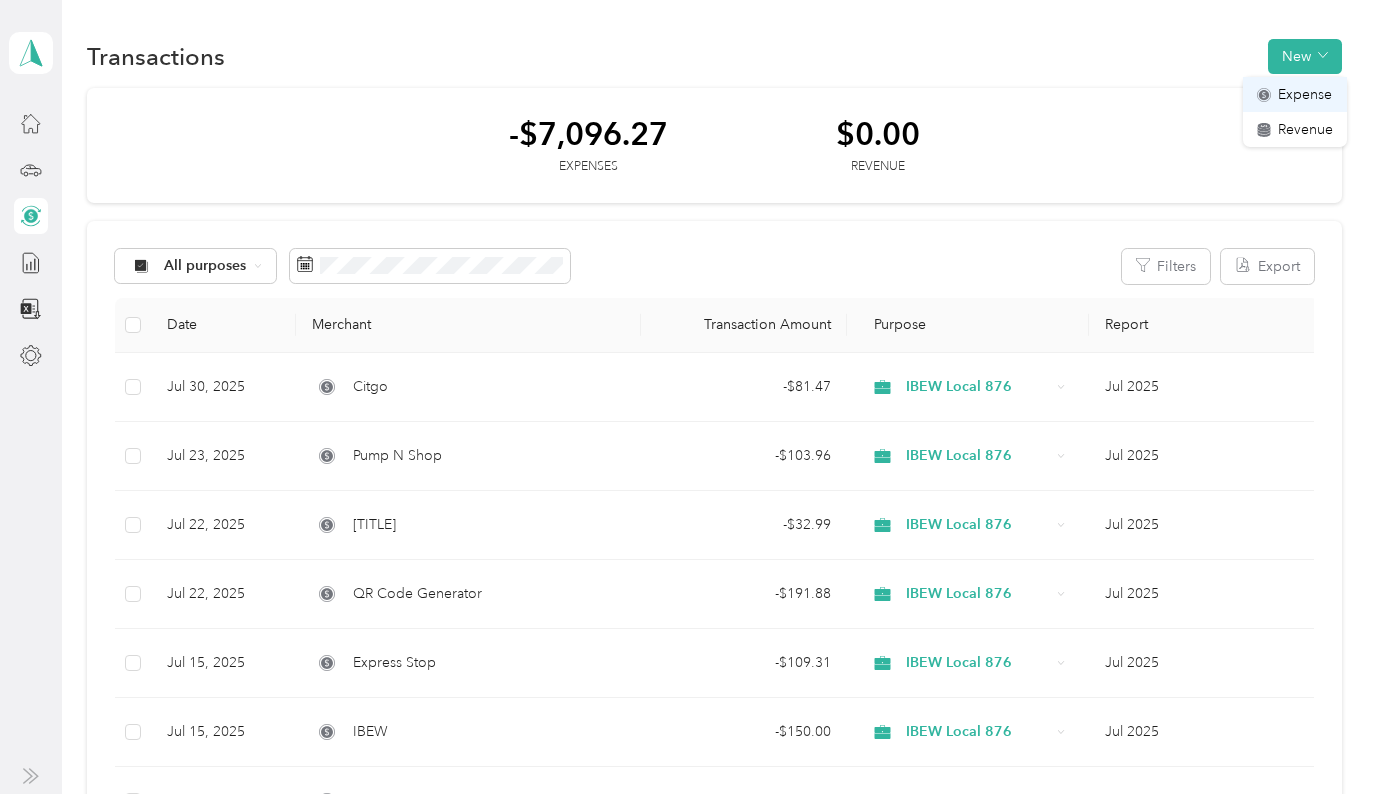 click on "Expense" at bounding box center [1305, 94] 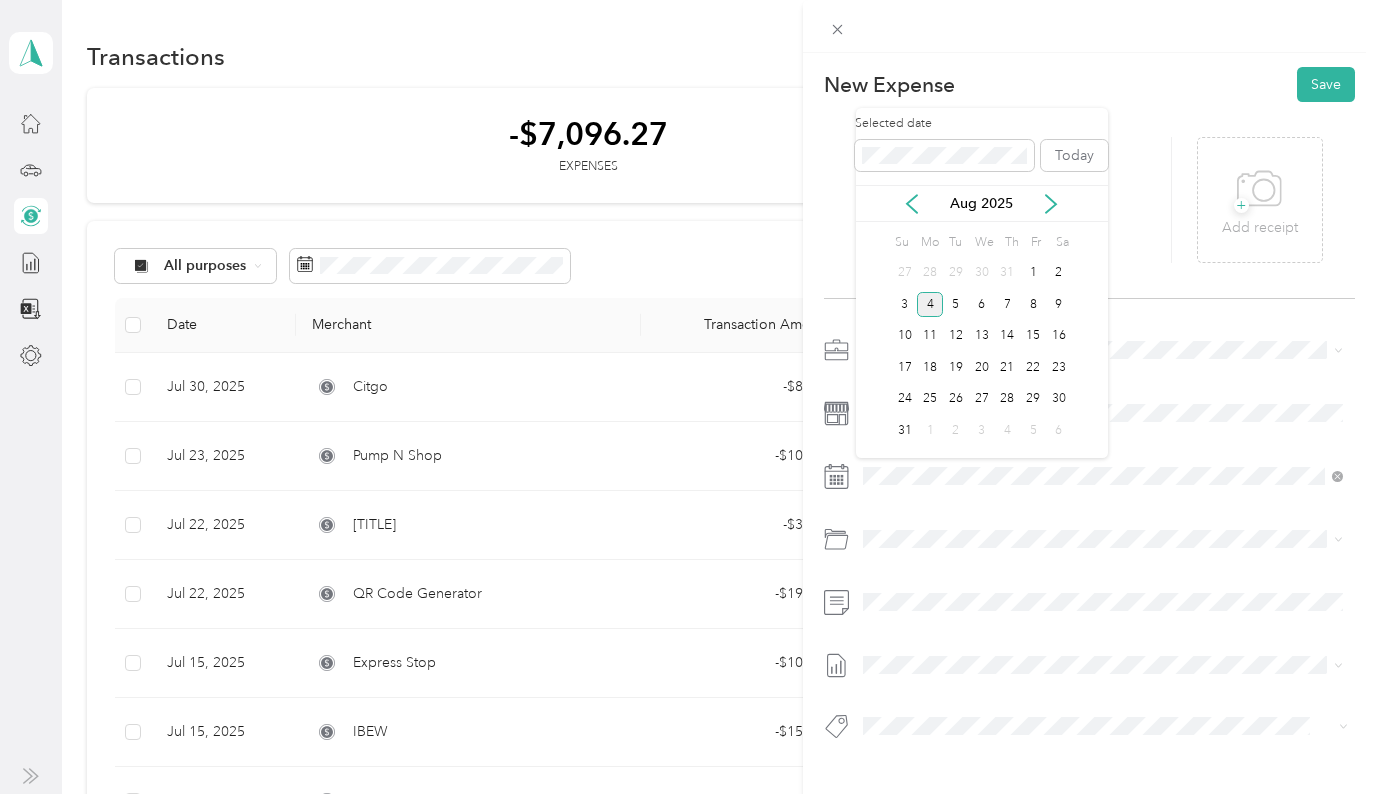 click on "31" at bounding box center [1008, 273] 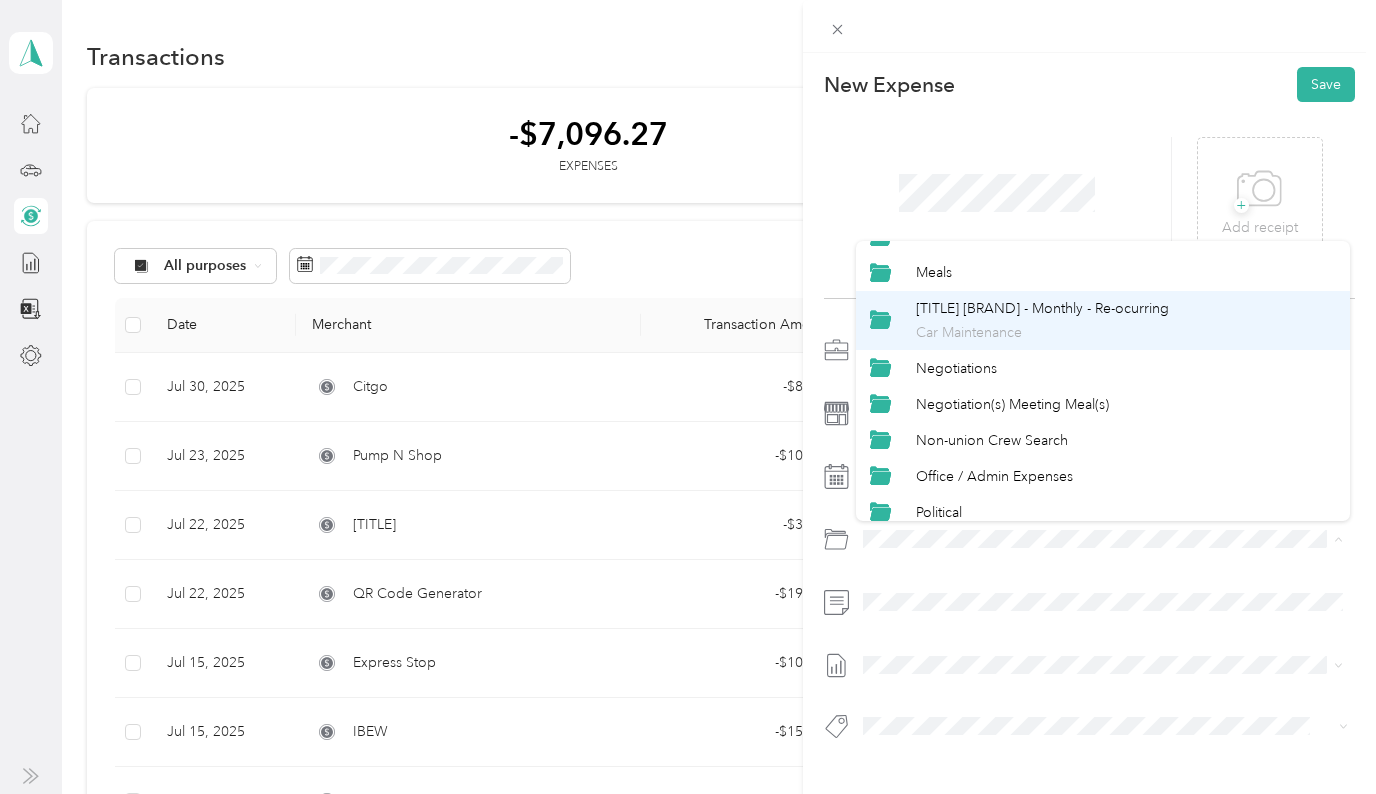 scroll, scrollTop: 713, scrollLeft: 0, axis: vertical 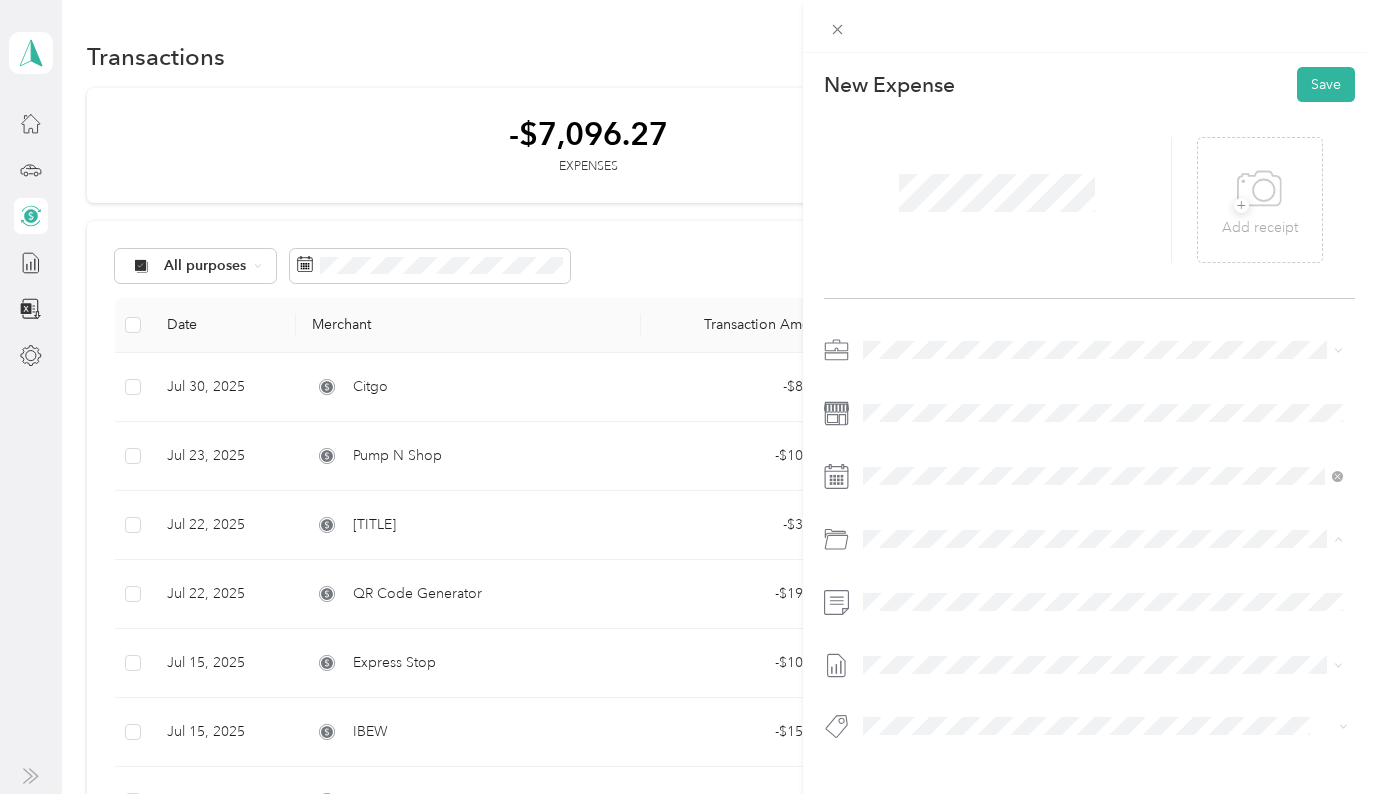 click on "Office / Admin Expenses" at bounding box center [994, 474] 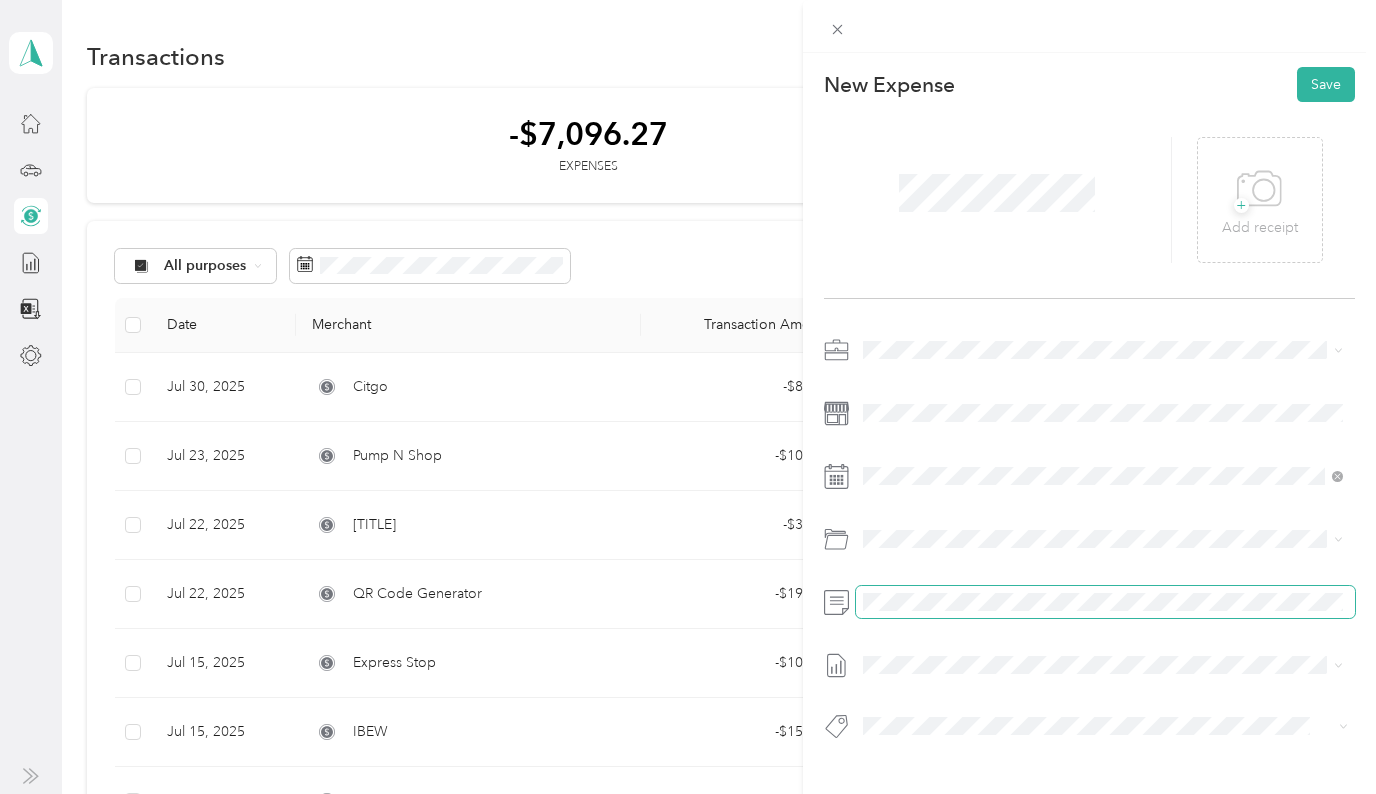 click at bounding box center [1105, 602] 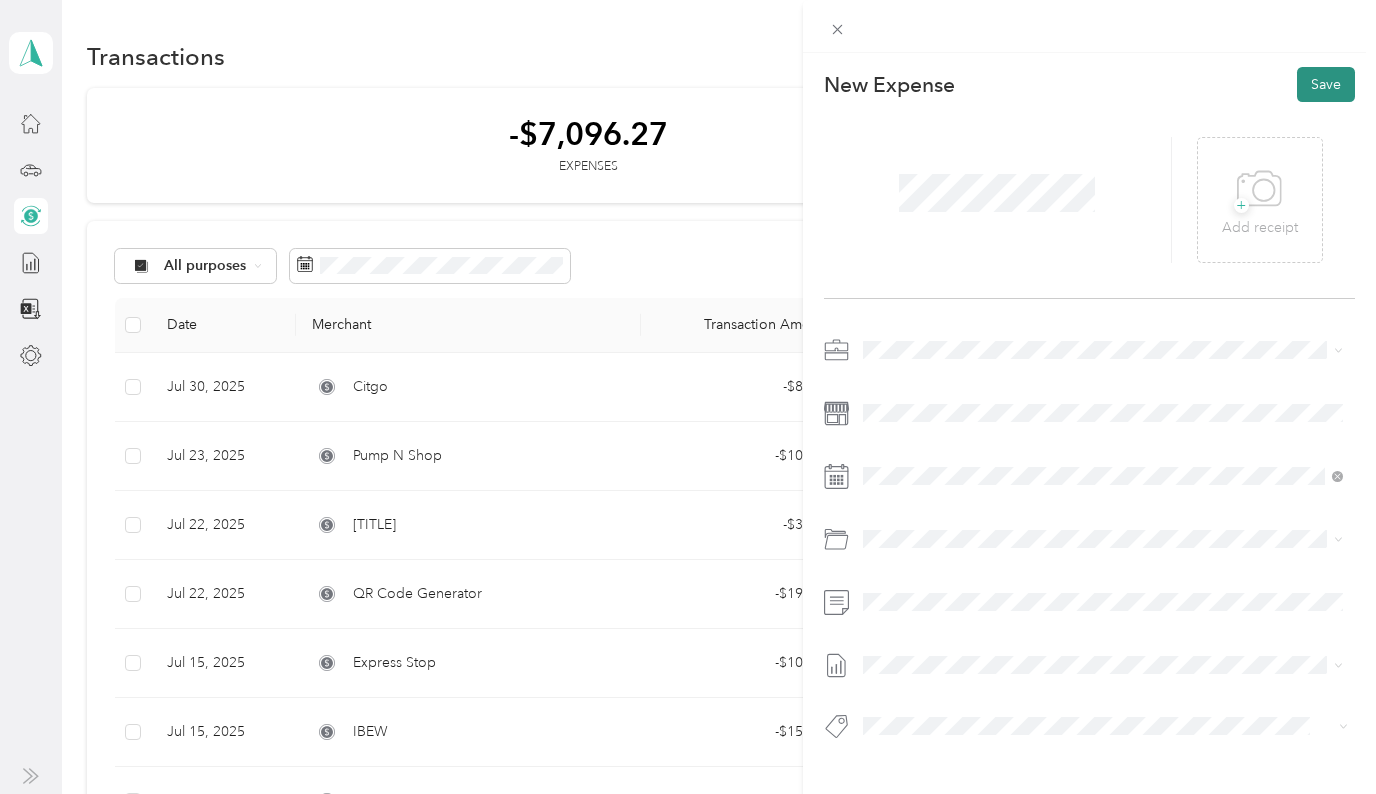 click on "Save" at bounding box center [1326, 84] 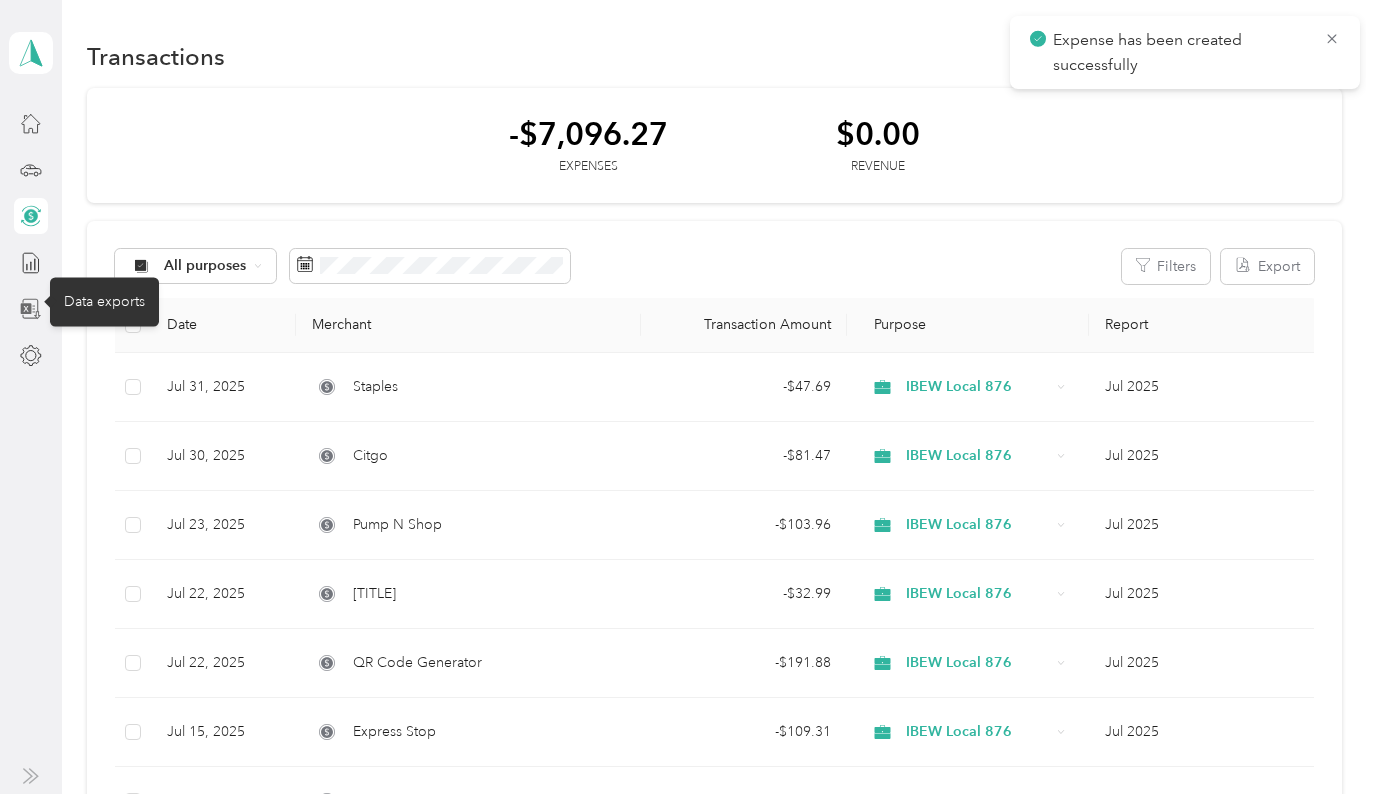 click 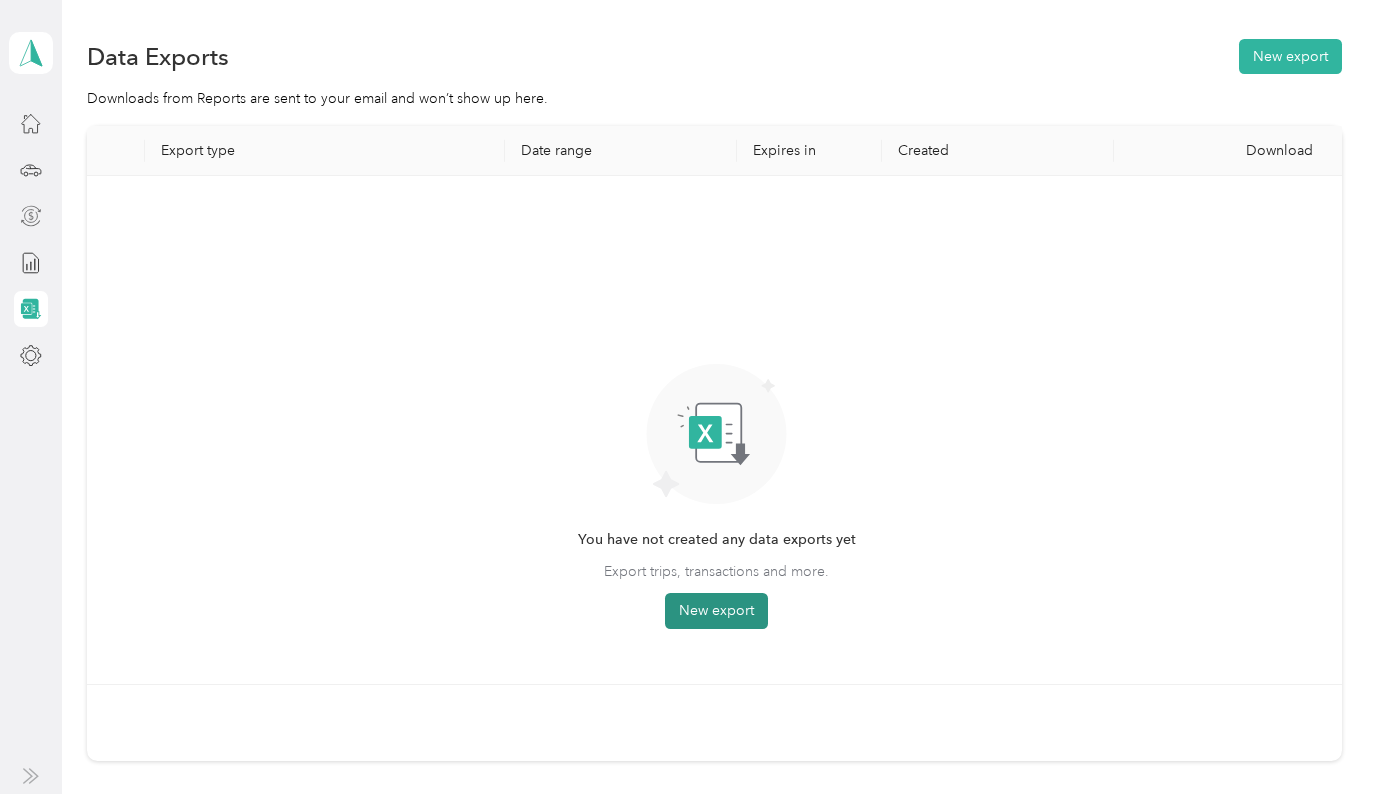 click on "New export" at bounding box center [716, 611] 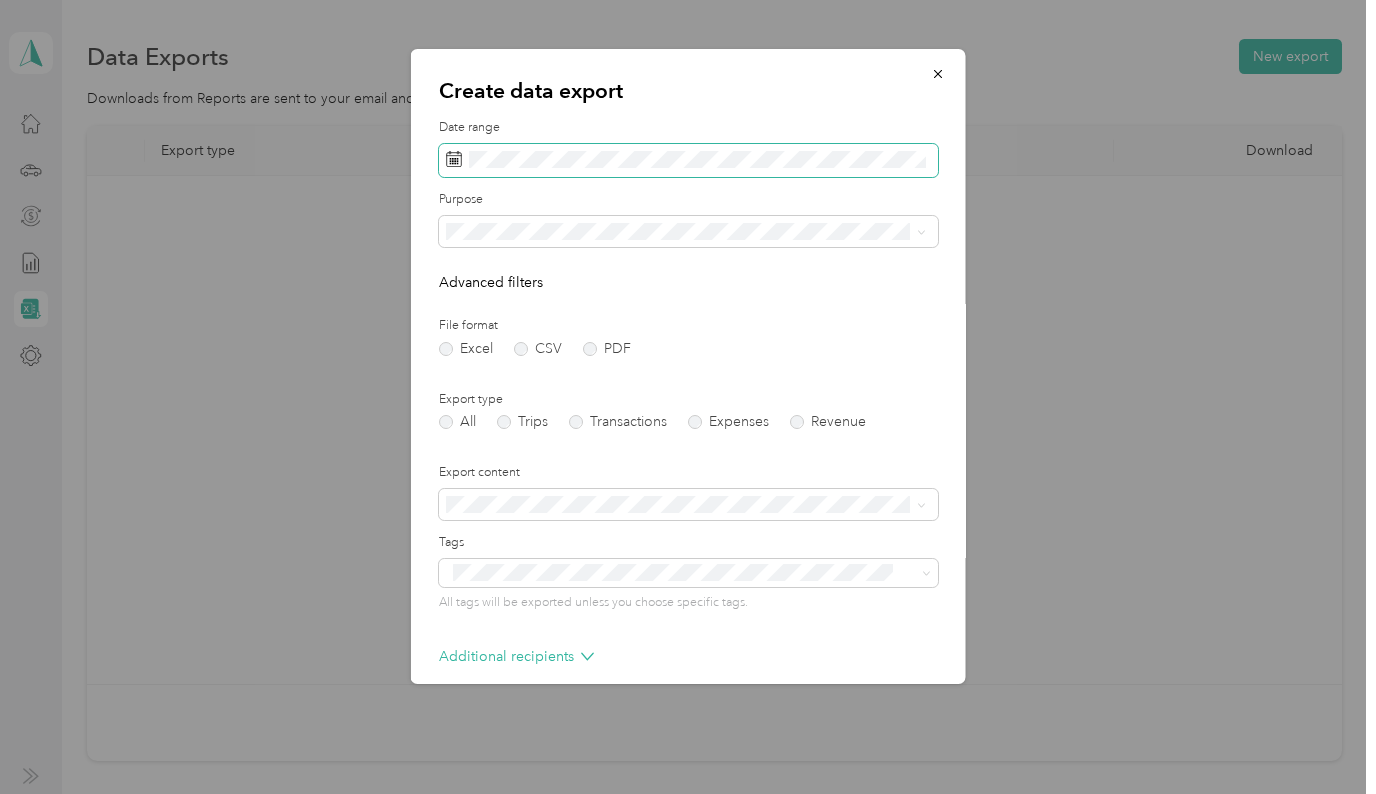 click at bounding box center (688, 161) 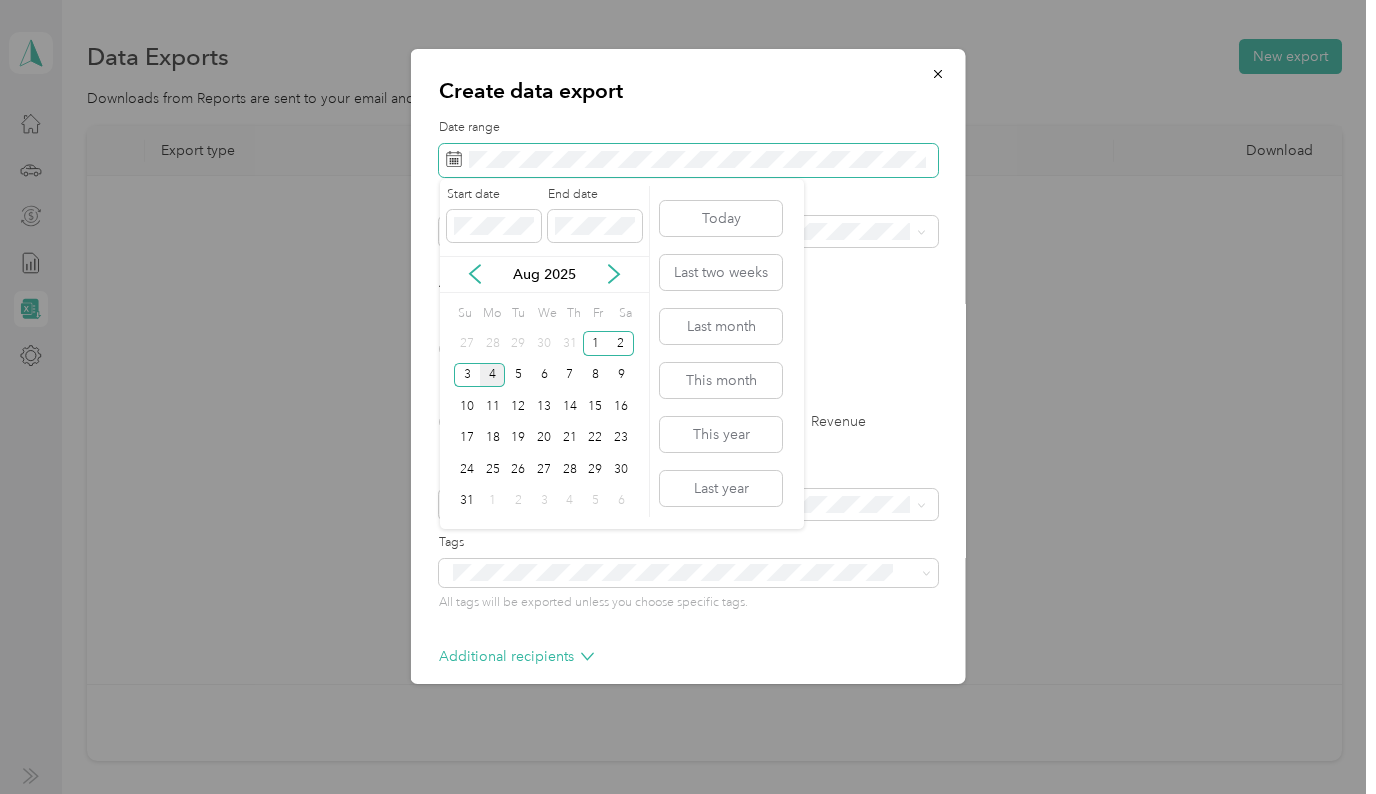 scroll, scrollTop: 0, scrollLeft: 0, axis: both 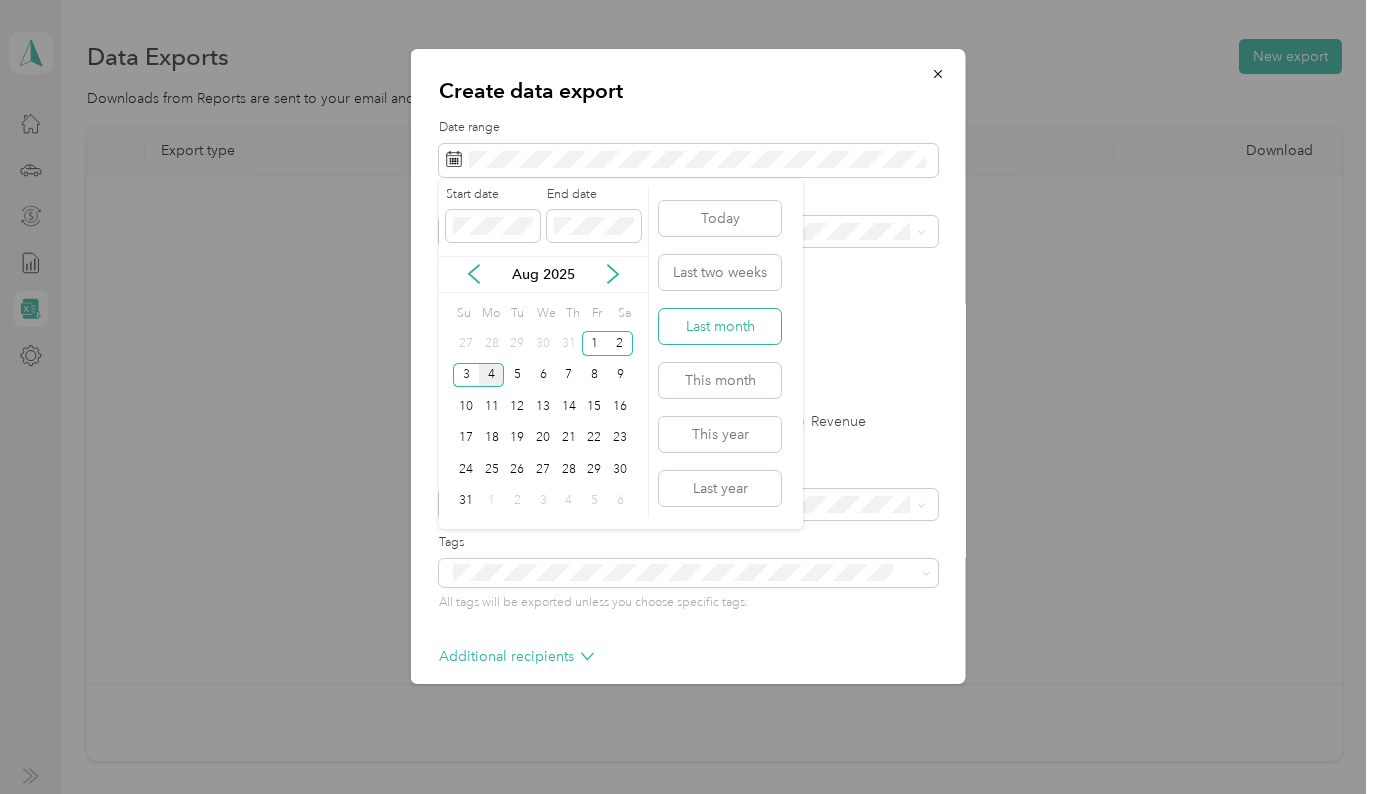 click on "Last month" at bounding box center (720, 326) 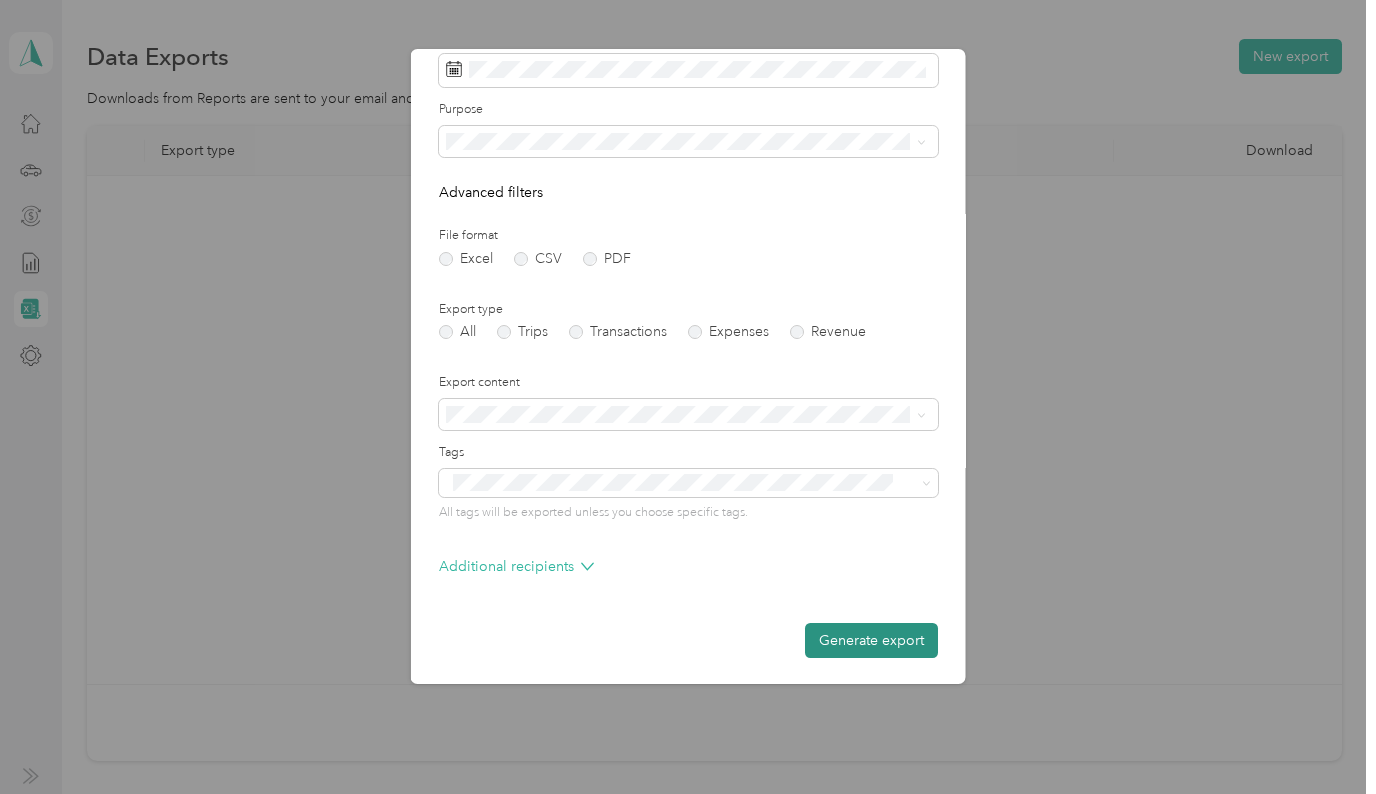 scroll, scrollTop: 89, scrollLeft: 0, axis: vertical 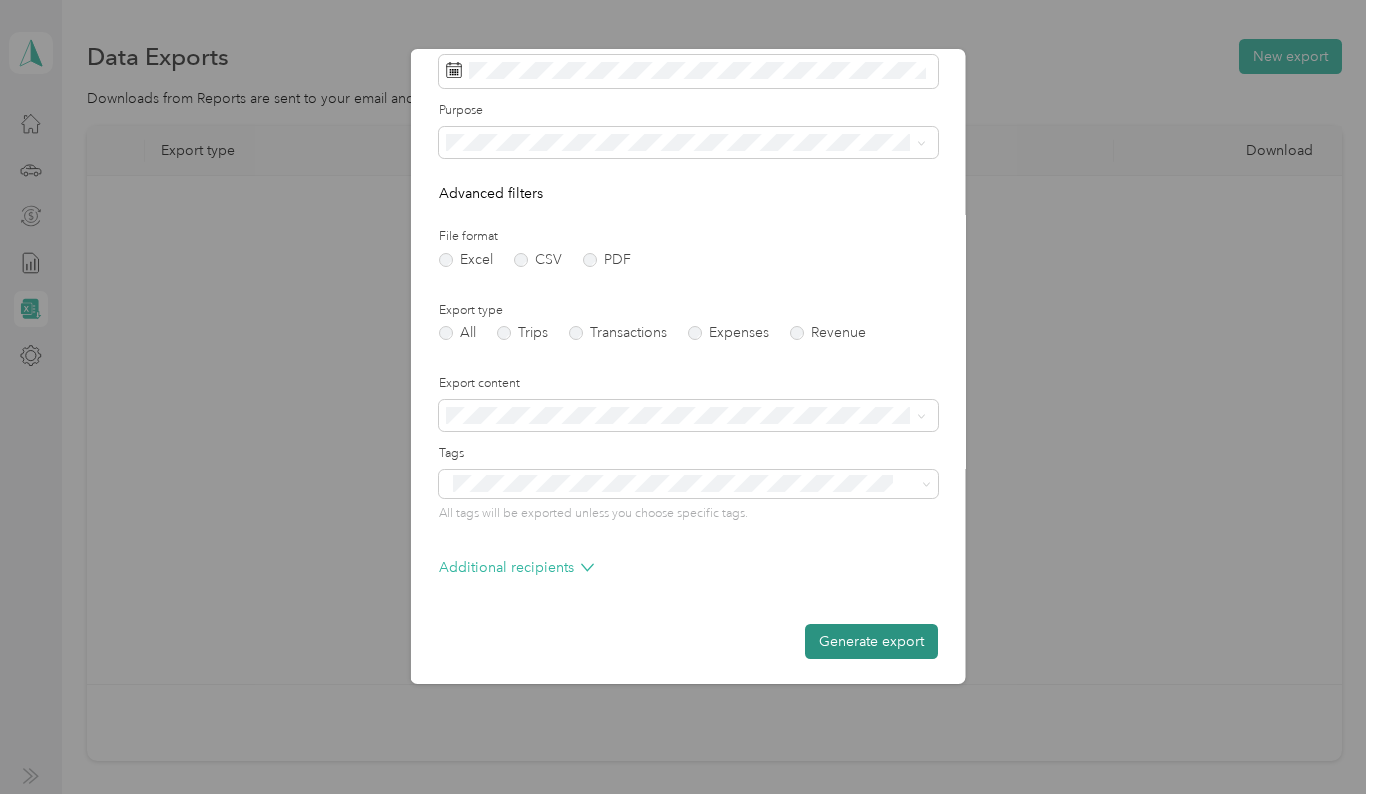 click on "Generate export" at bounding box center (871, 641) 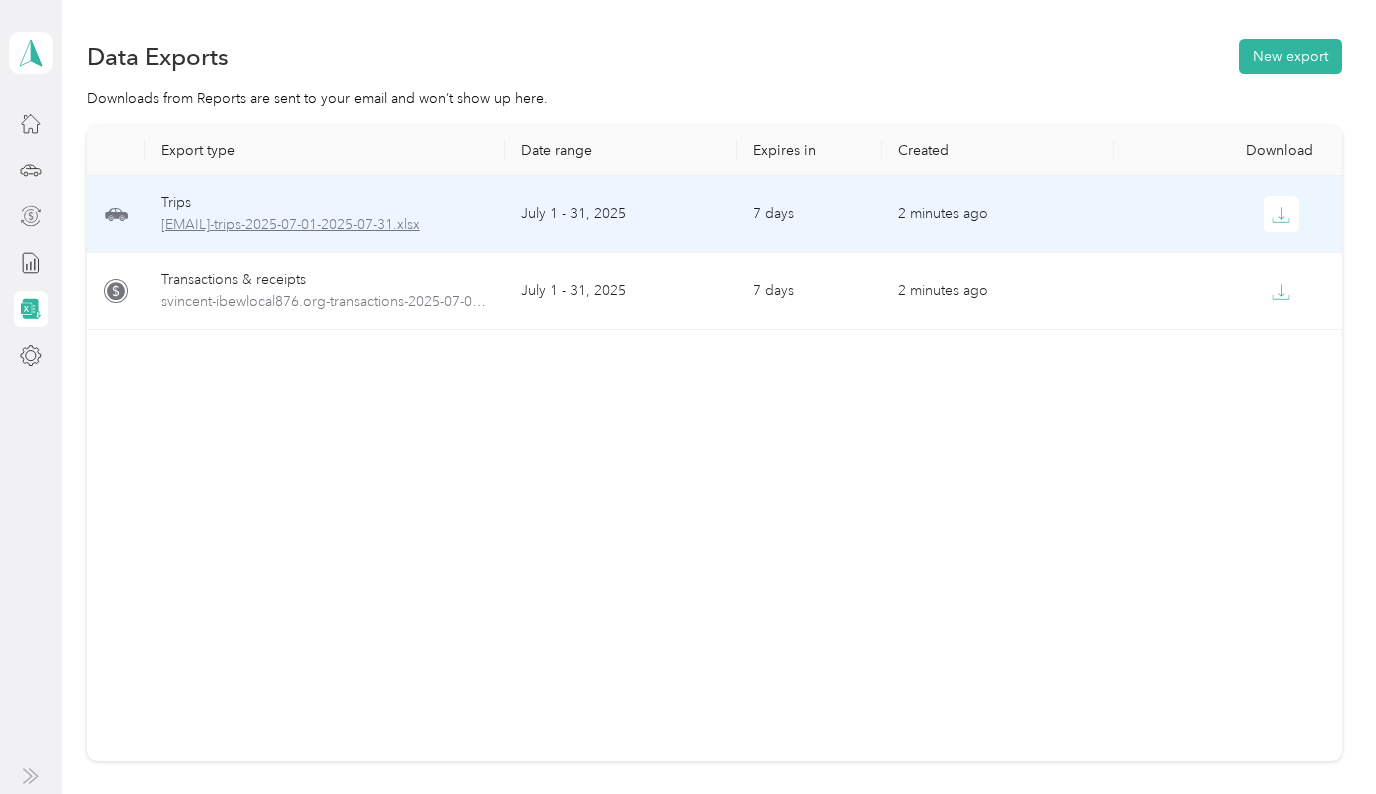 scroll, scrollTop: 12, scrollLeft: 0, axis: vertical 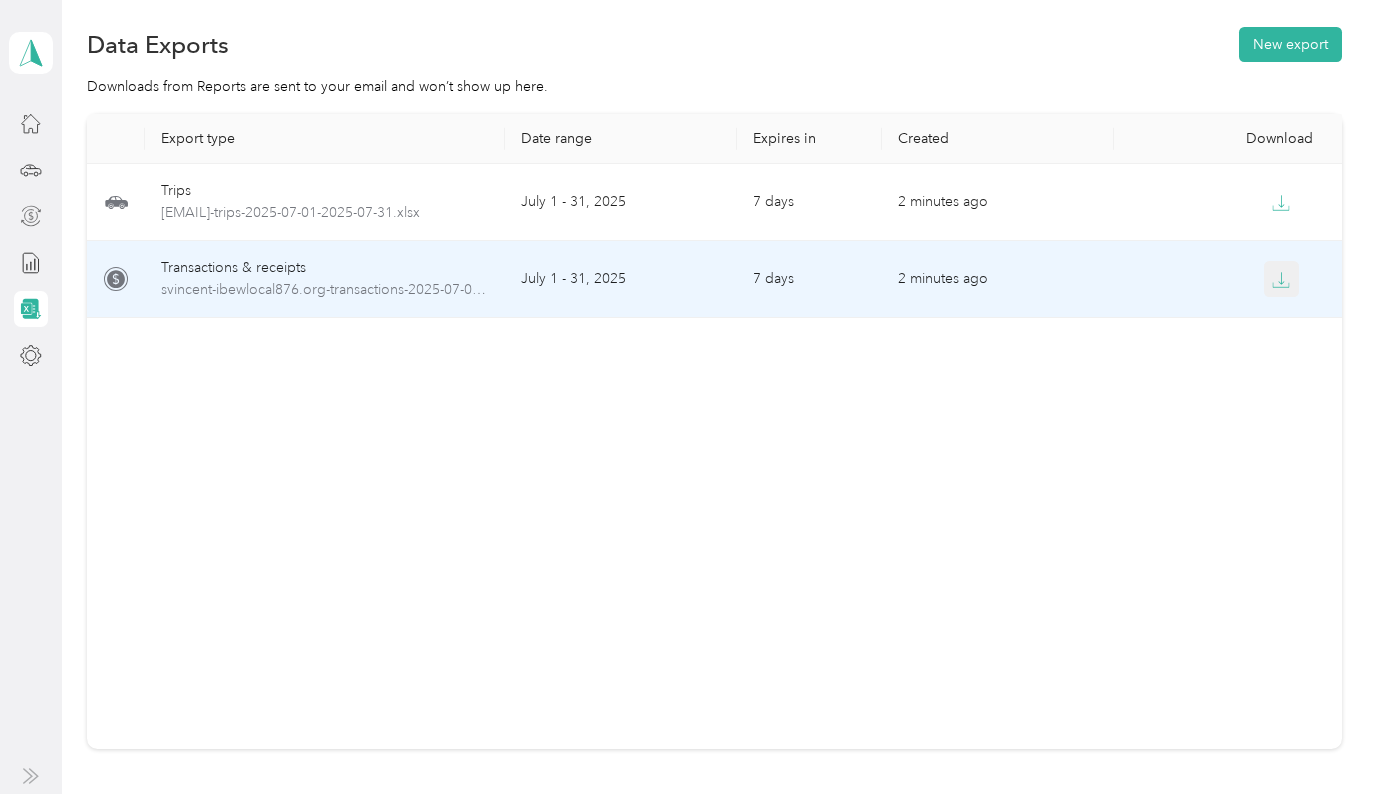click 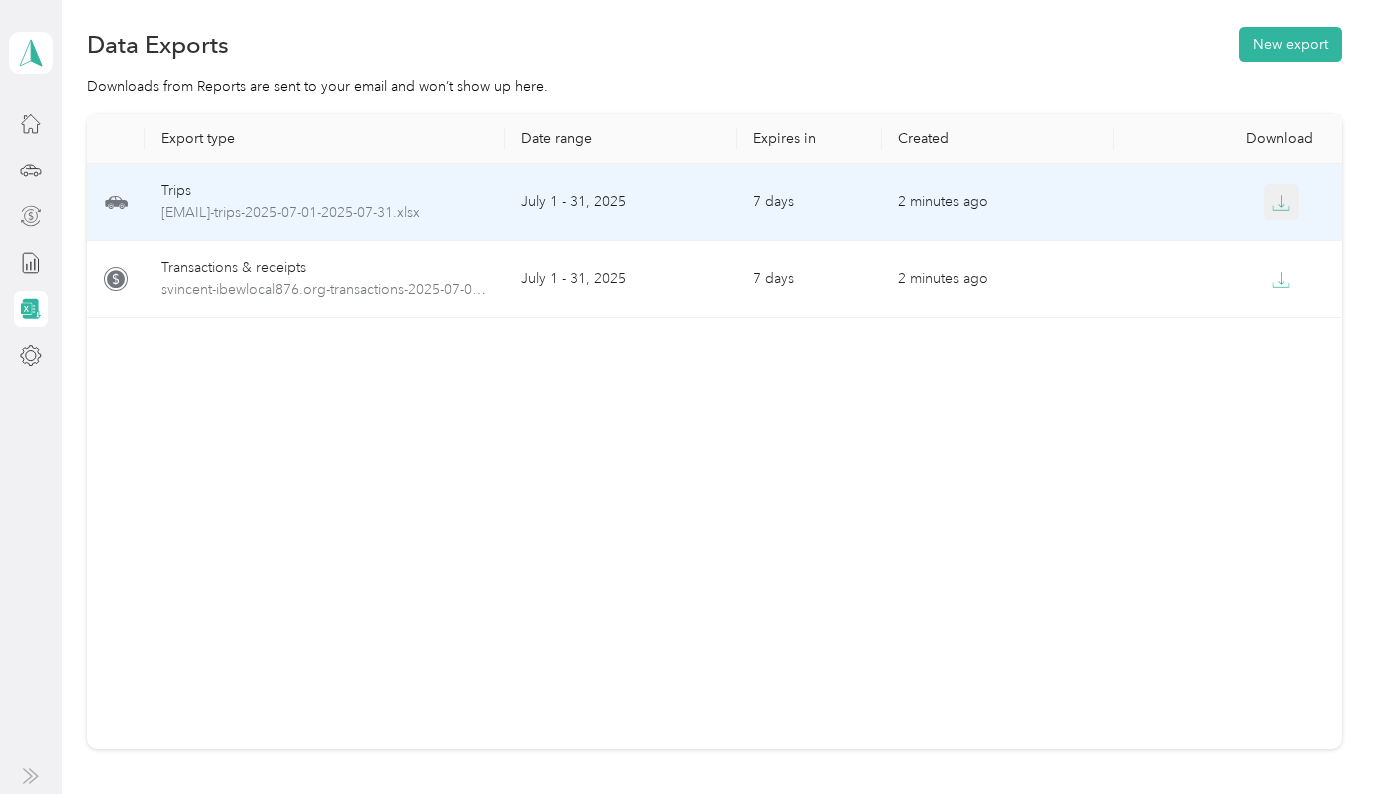 click 